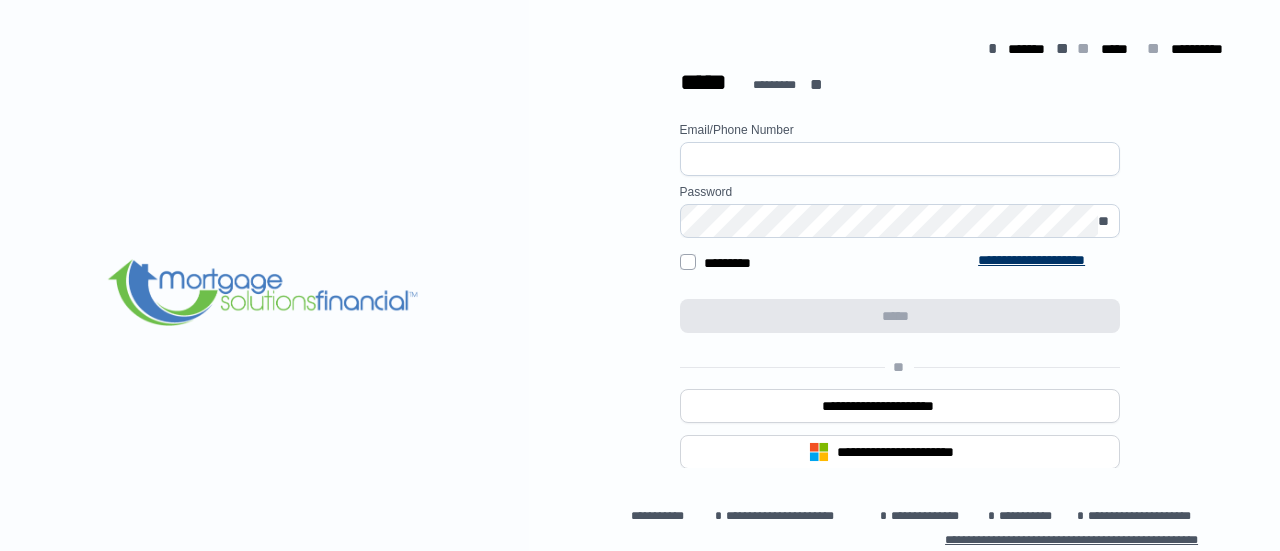 scroll, scrollTop: 0, scrollLeft: 0, axis: both 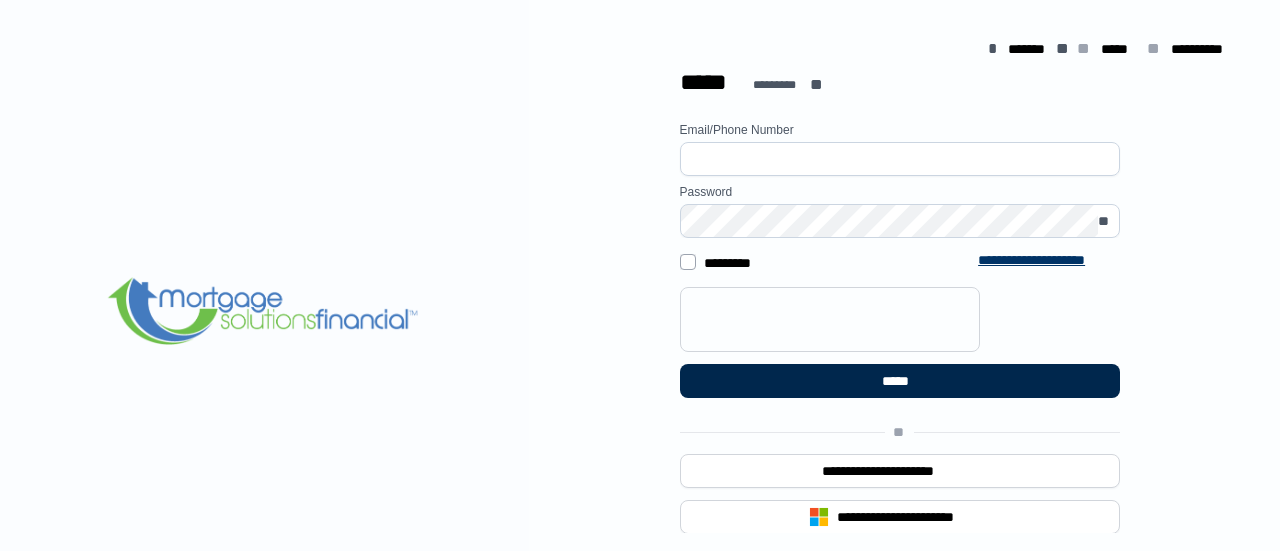 type on "**********" 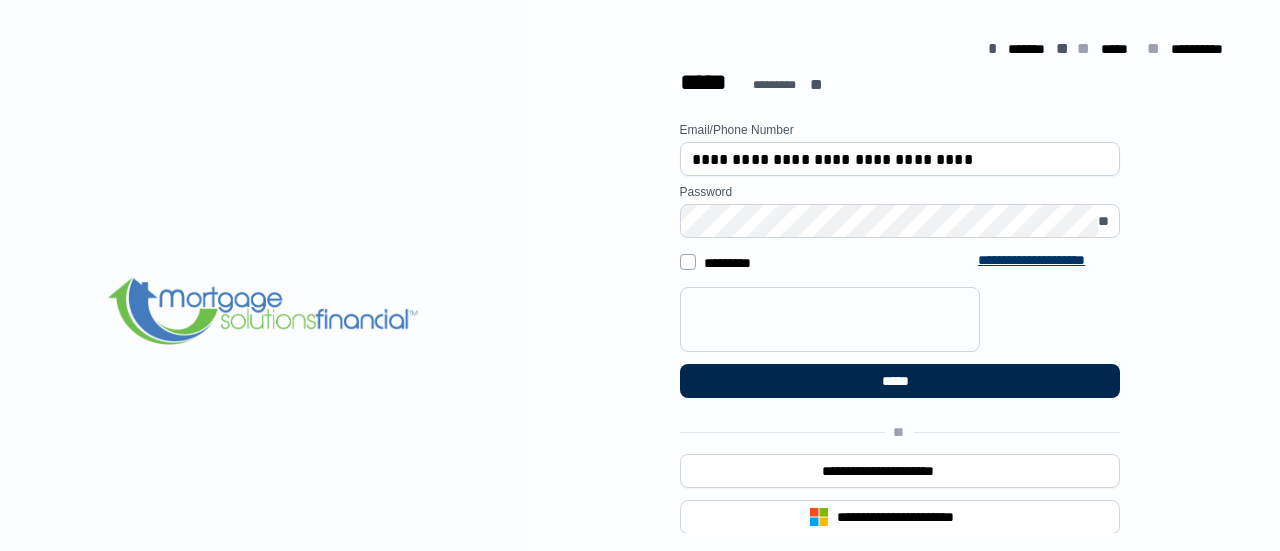 click on "*****" at bounding box center [900, 381] 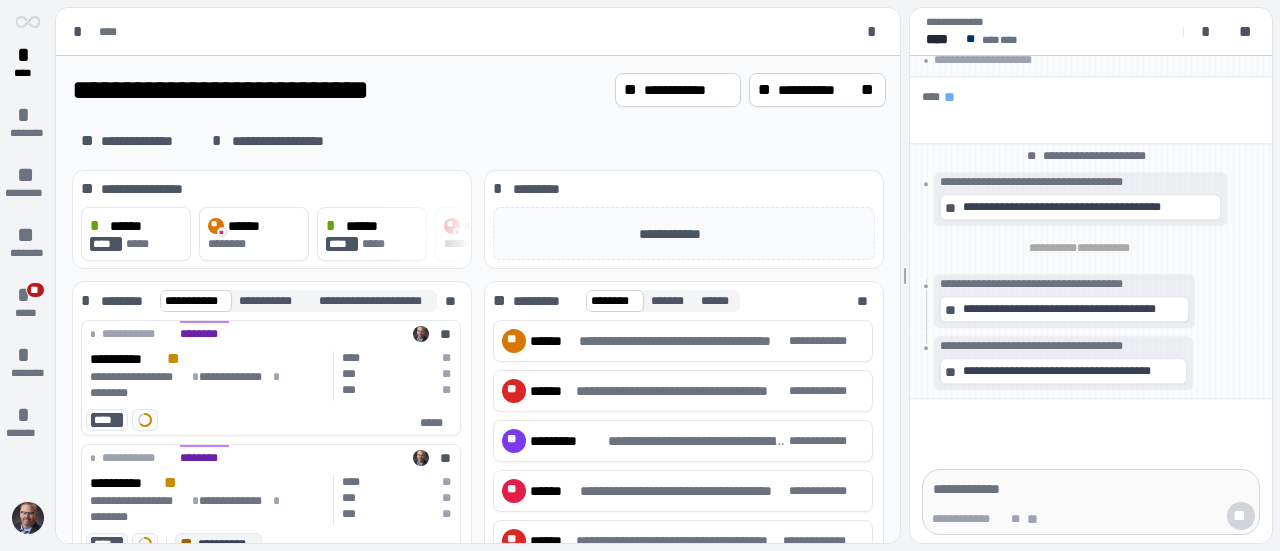 click at bounding box center [28, 518] 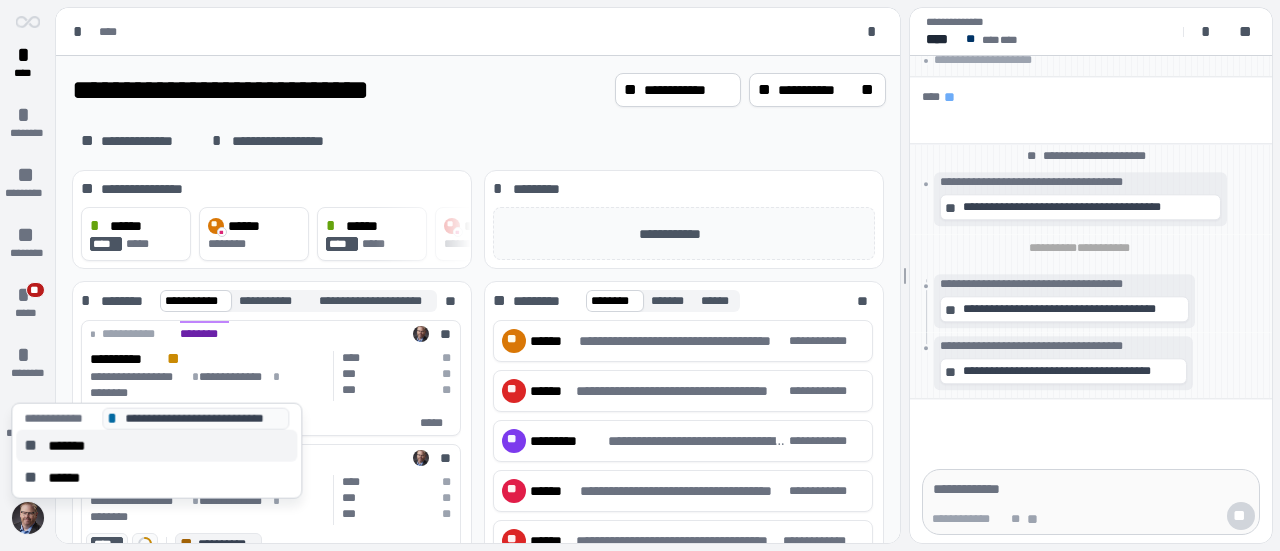 click on "*******" at bounding box center [73, 446] 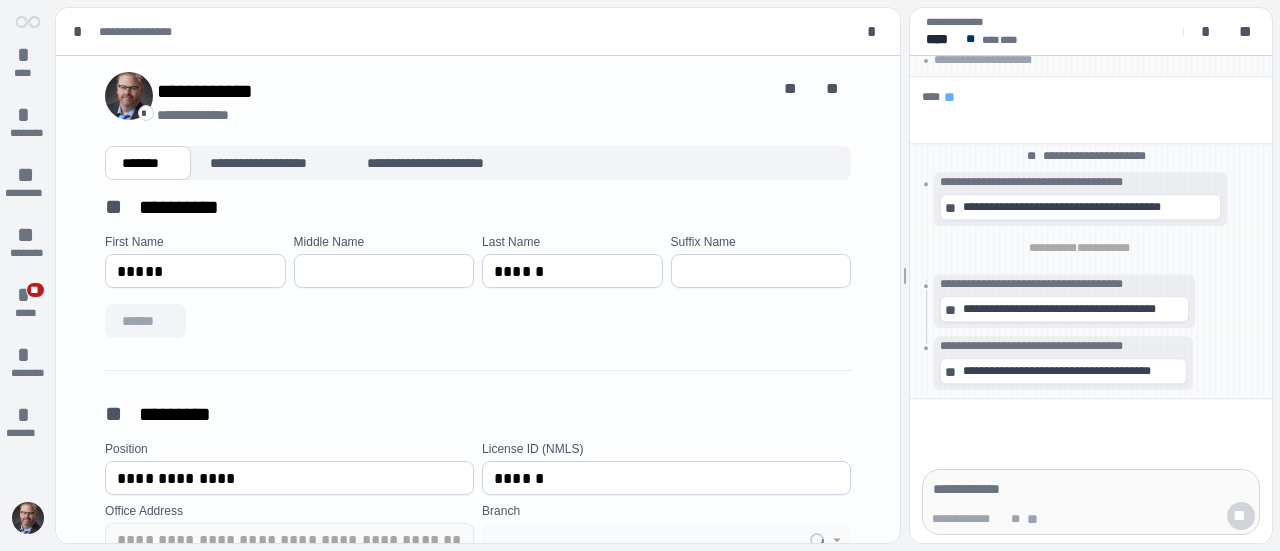 type on "**********" 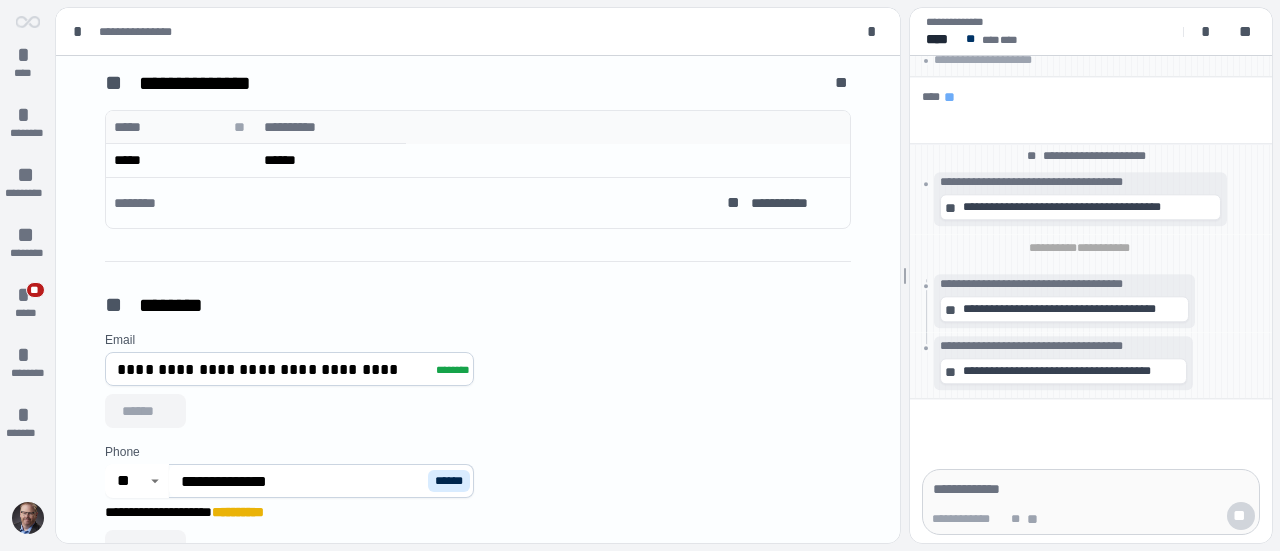 scroll, scrollTop: 800, scrollLeft: 0, axis: vertical 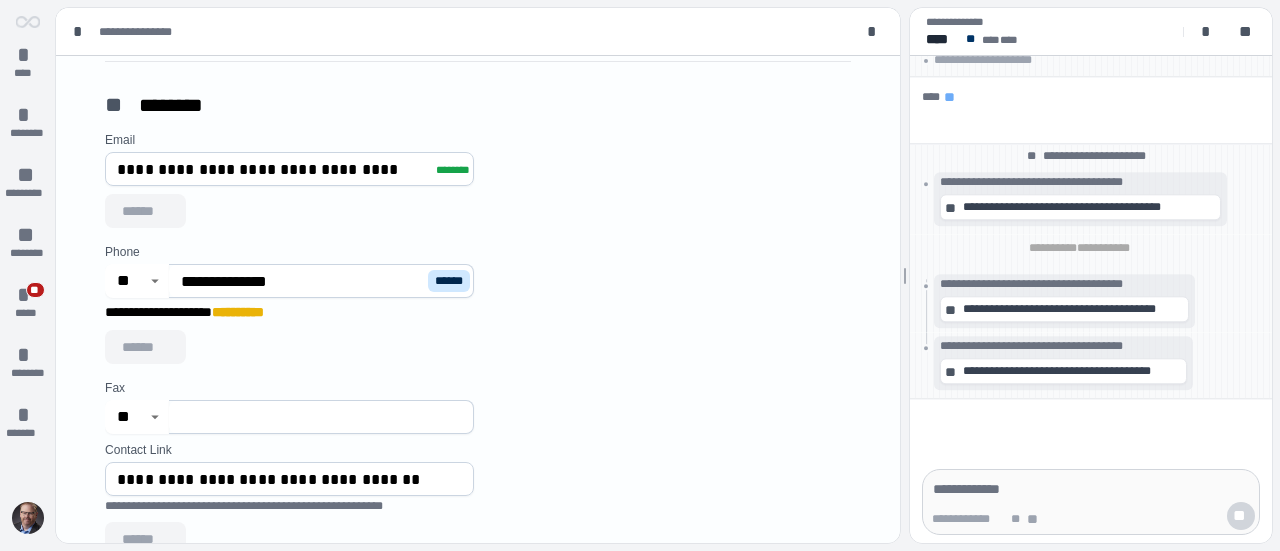 click on "******" at bounding box center (449, 281) 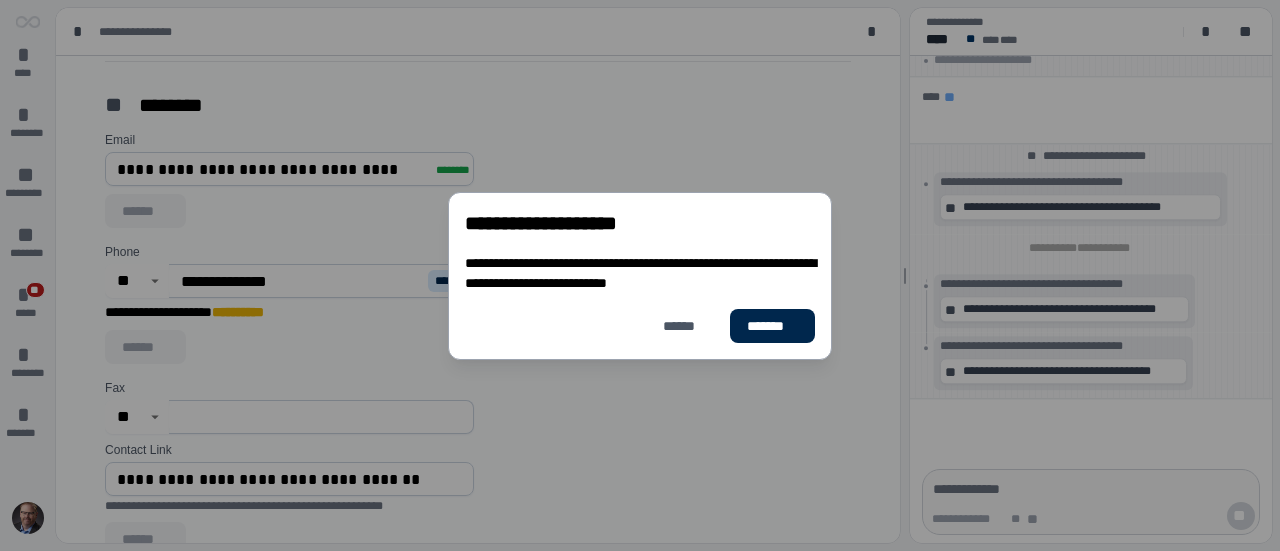 click on "*******" at bounding box center (772, 326) 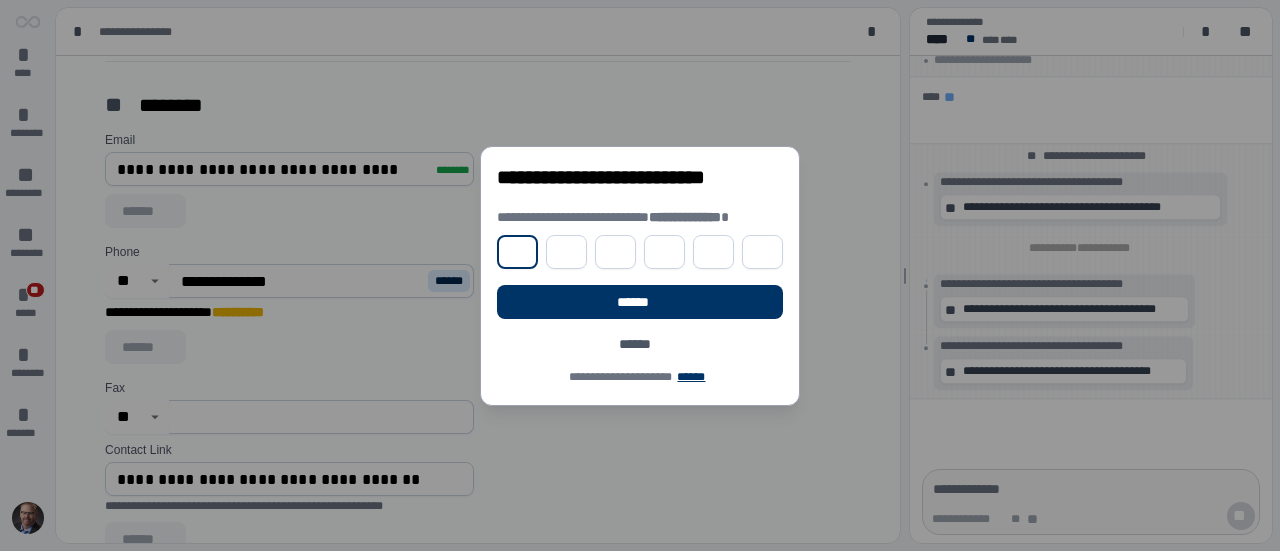 click at bounding box center (517, 252) 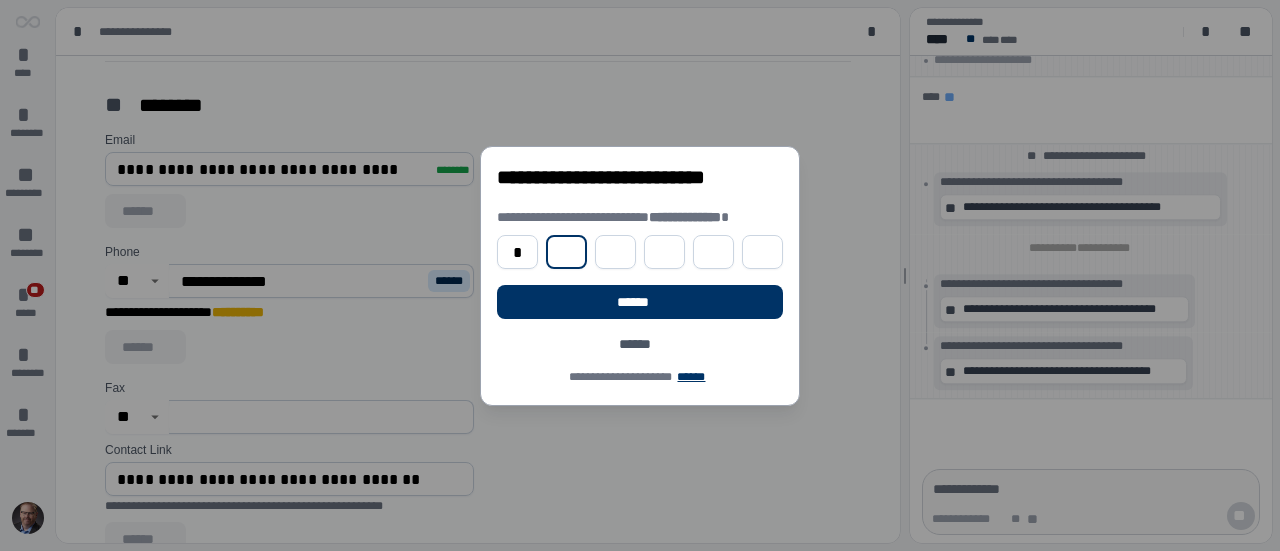 type on "*" 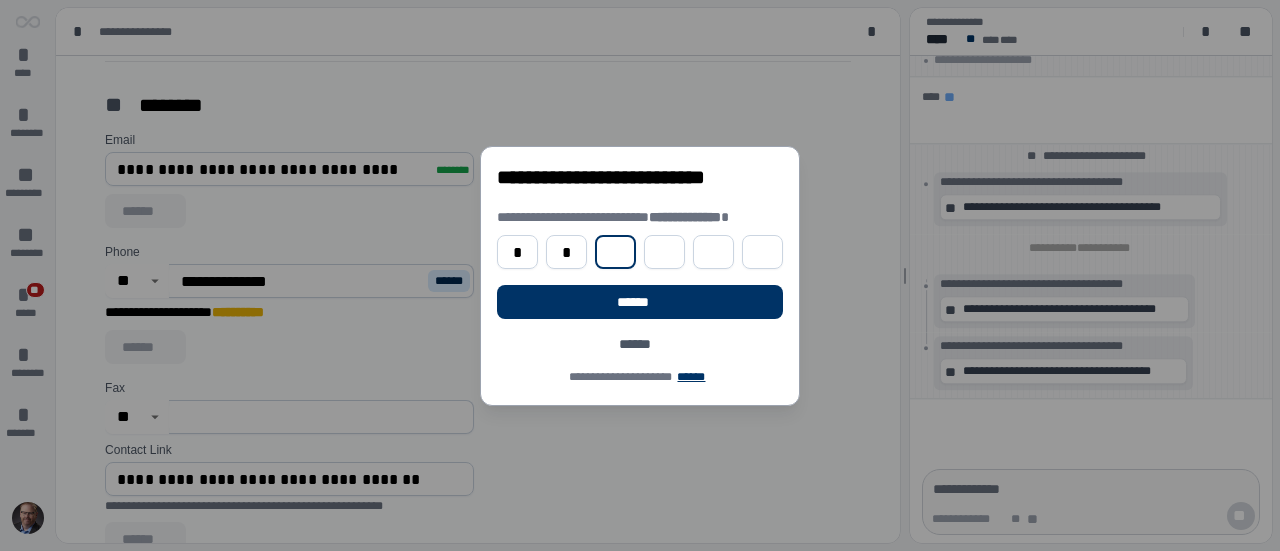 type on "*" 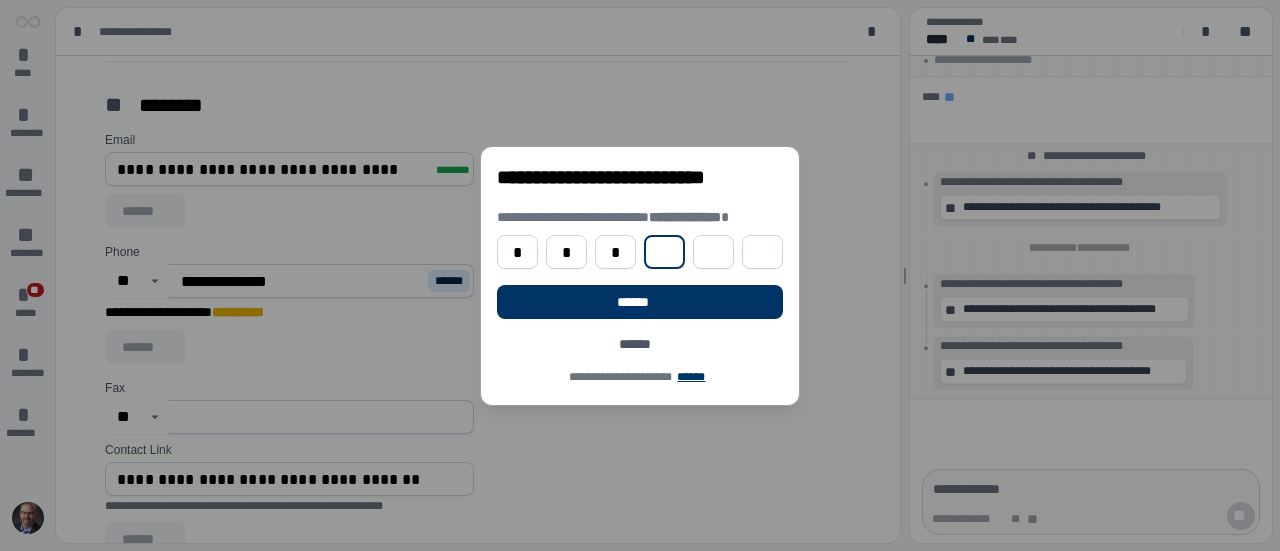 type on "*" 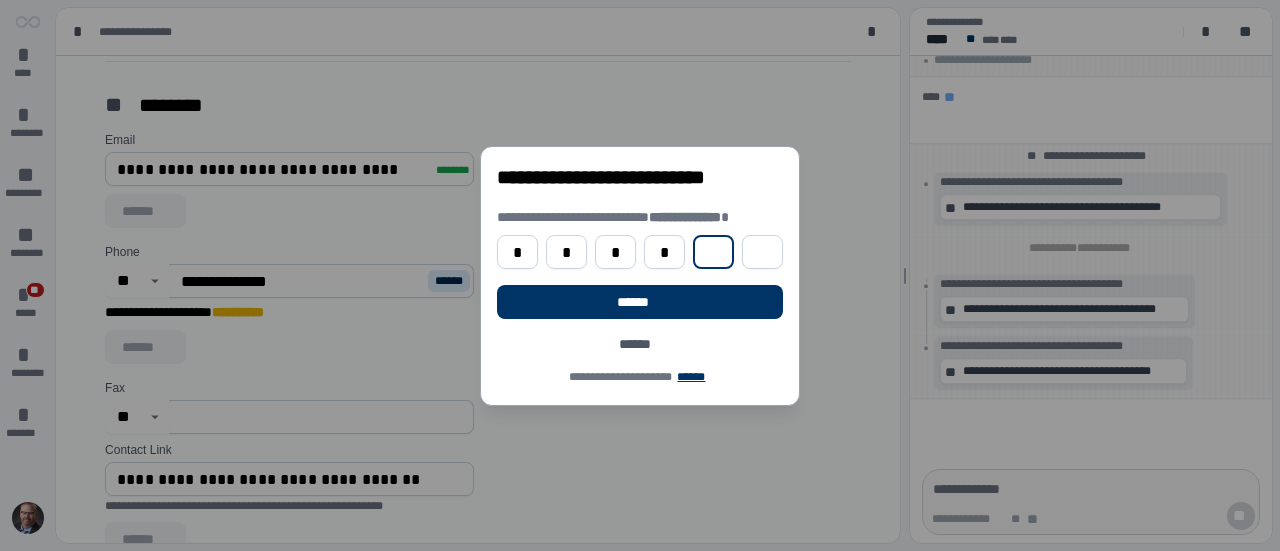 type on "*" 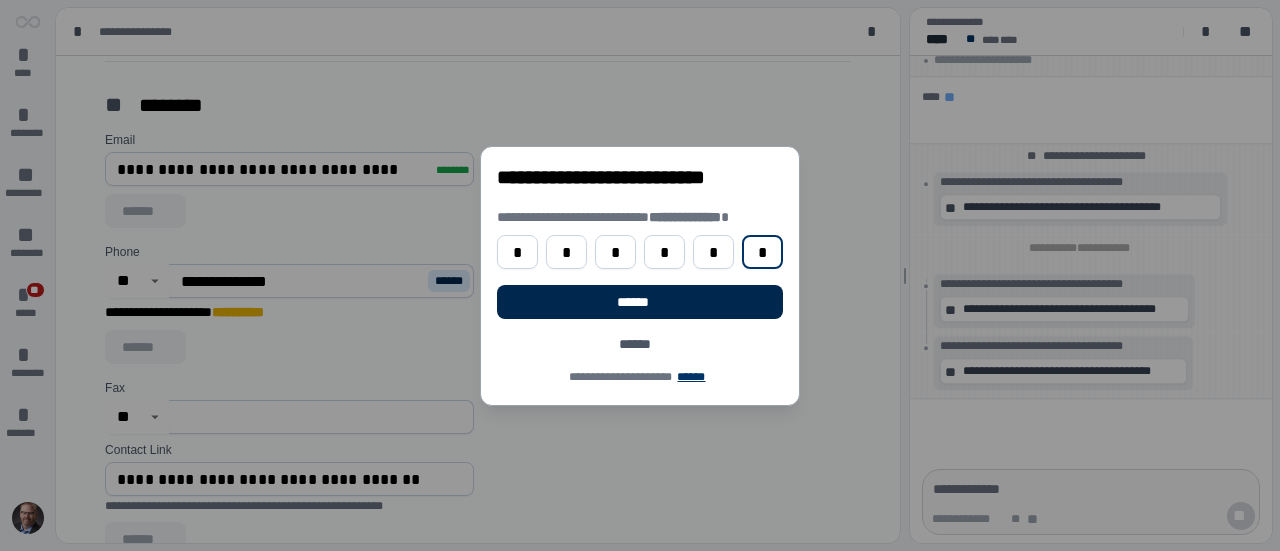 type on "*" 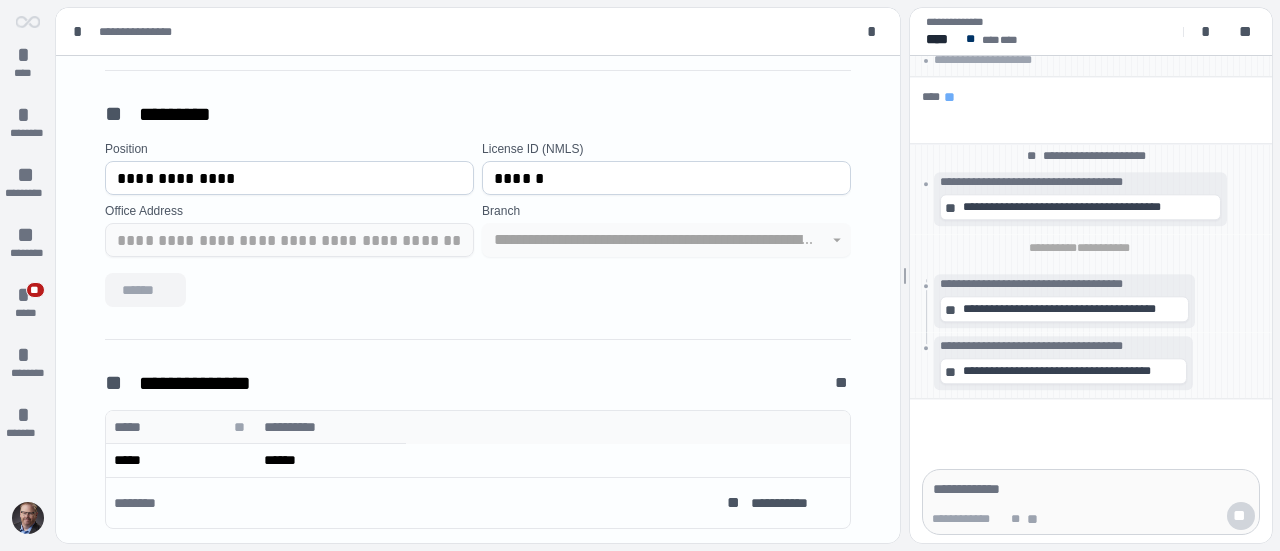 scroll, scrollTop: 0, scrollLeft: 0, axis: both 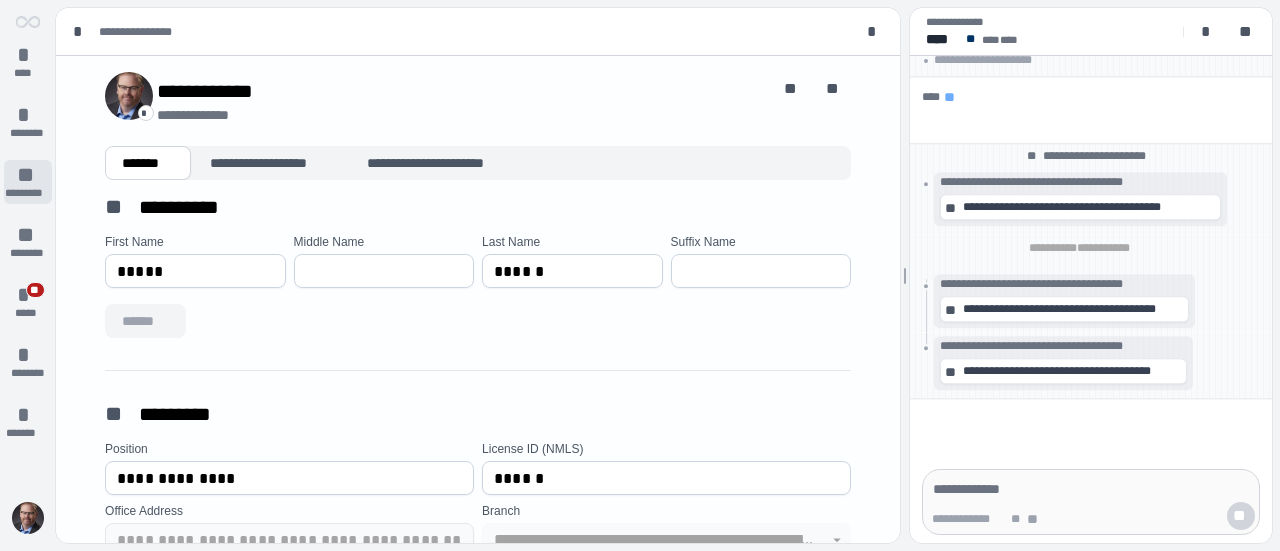 click on "**" at bounding box center (28, 175) 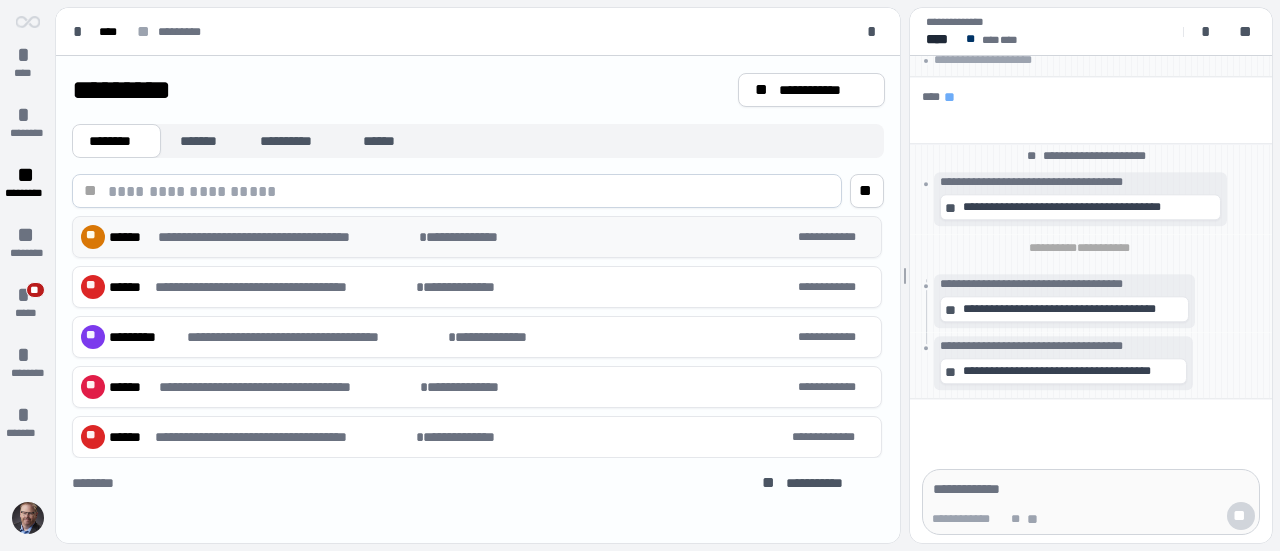 click on "**********" at bounding box center [286, 237] 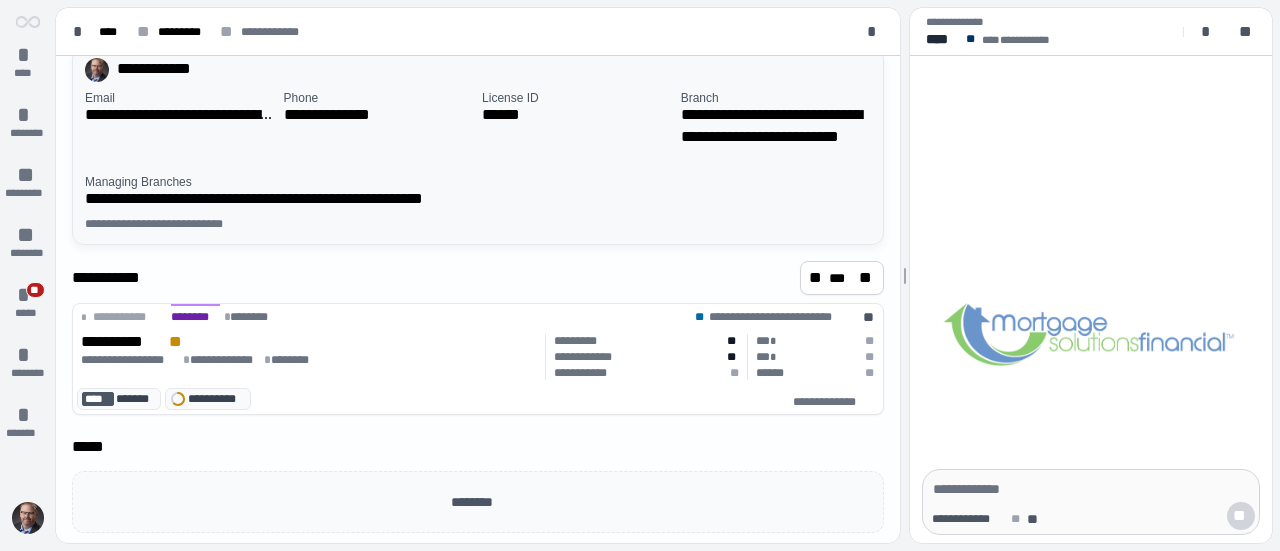 scroll, scrollTop: 332, scrollLeft: 0, axis: vertical 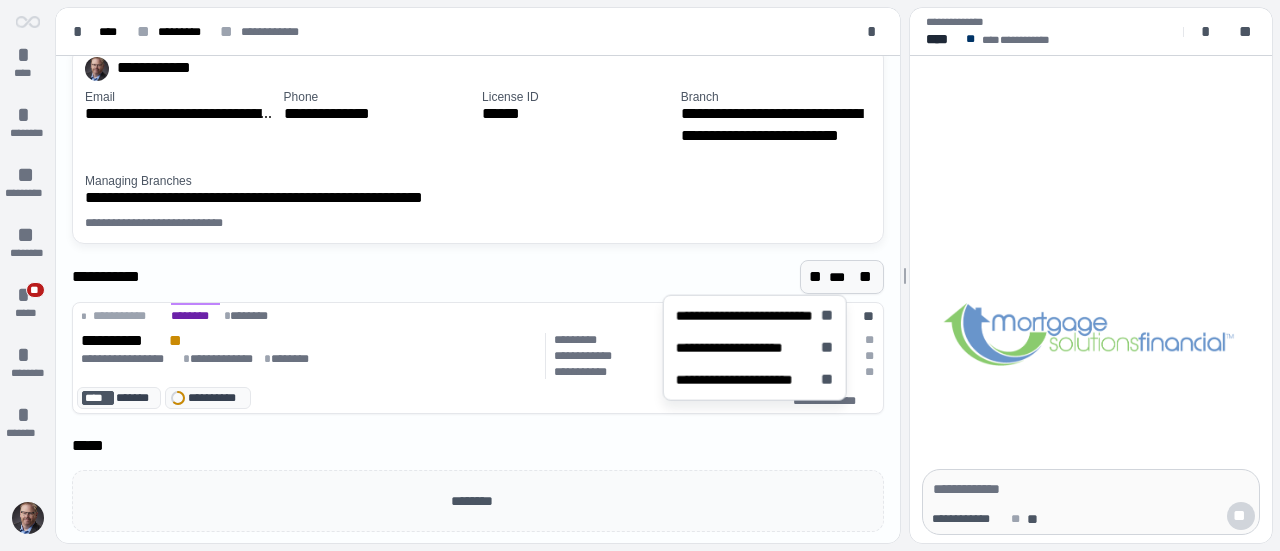 click on "***" at bounding box center [842, 277] 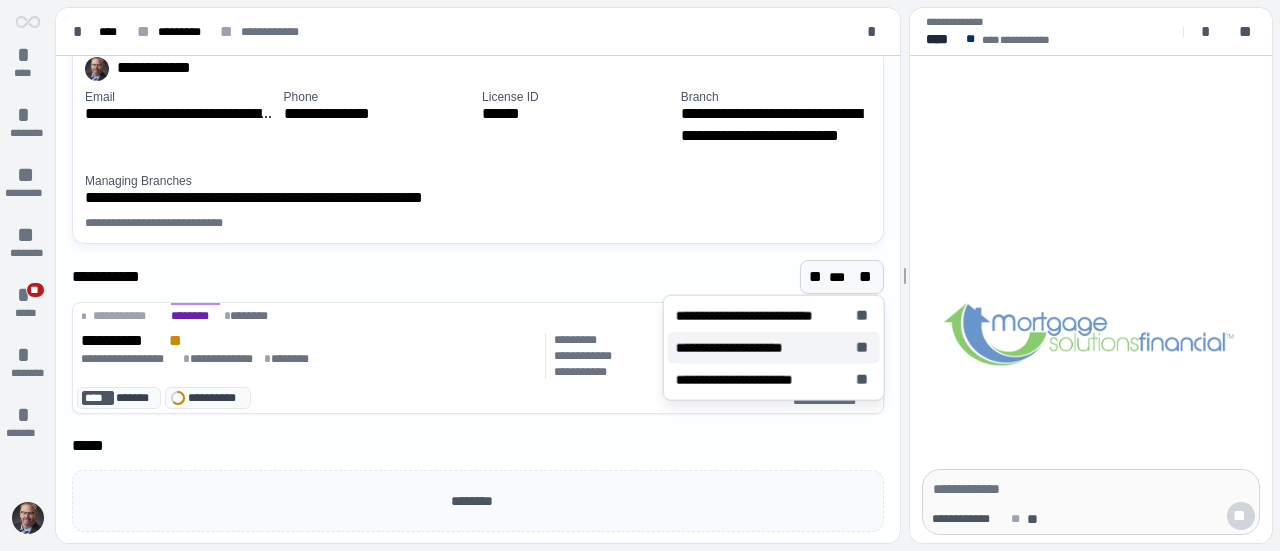click on "**********" at bounding box center [739, 348] 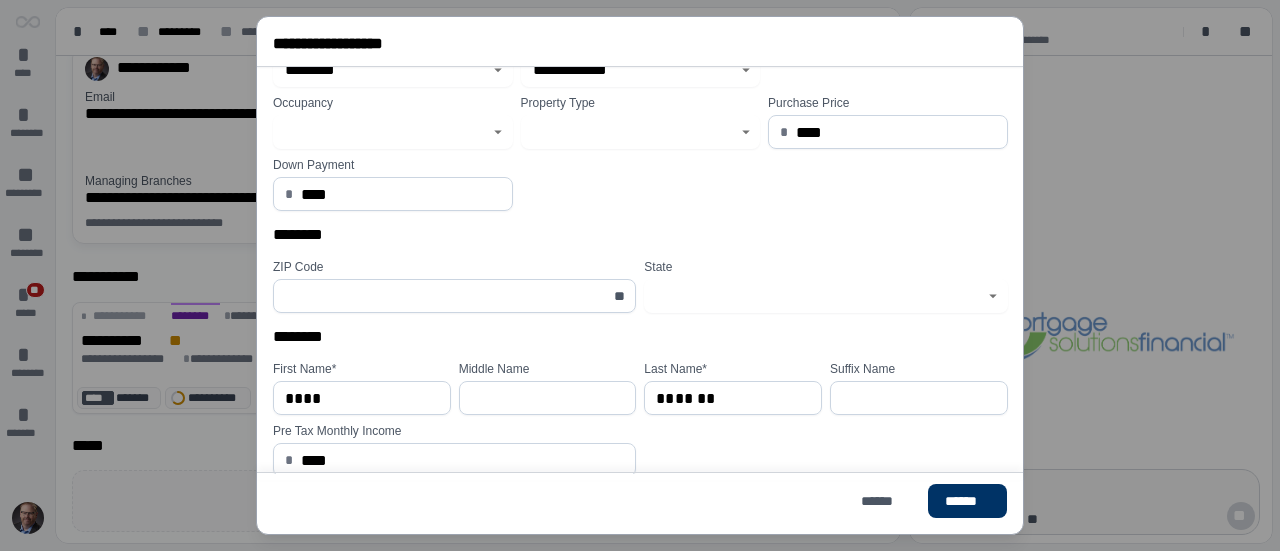 scroll, scrollTop: 180, scrollLeft: 0, axis: vertical 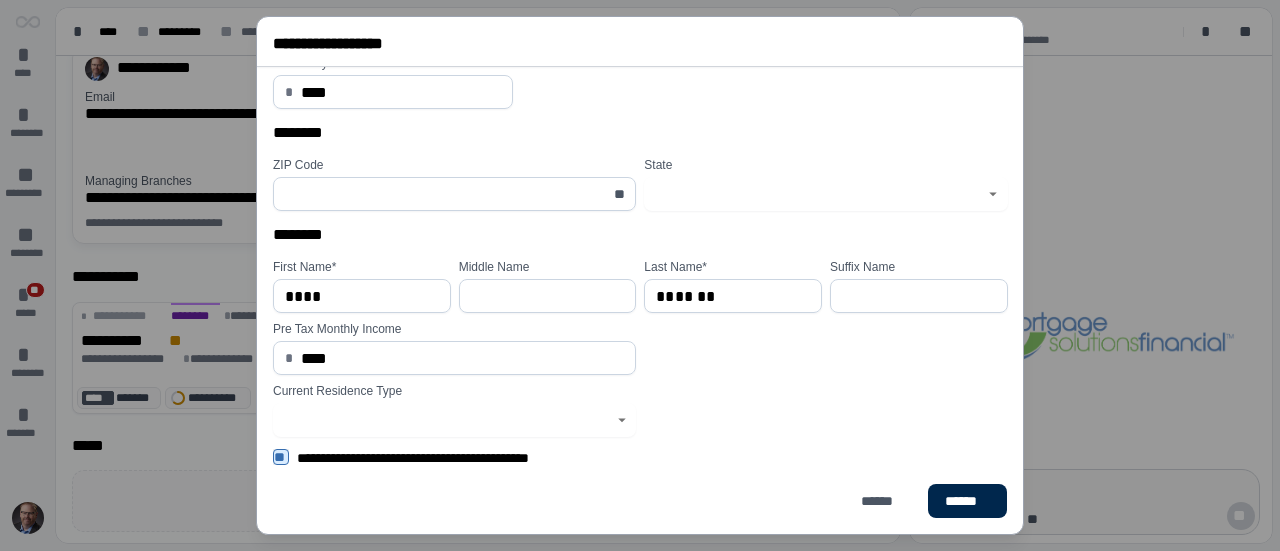 click on "******" at bounding box center [967, 501] 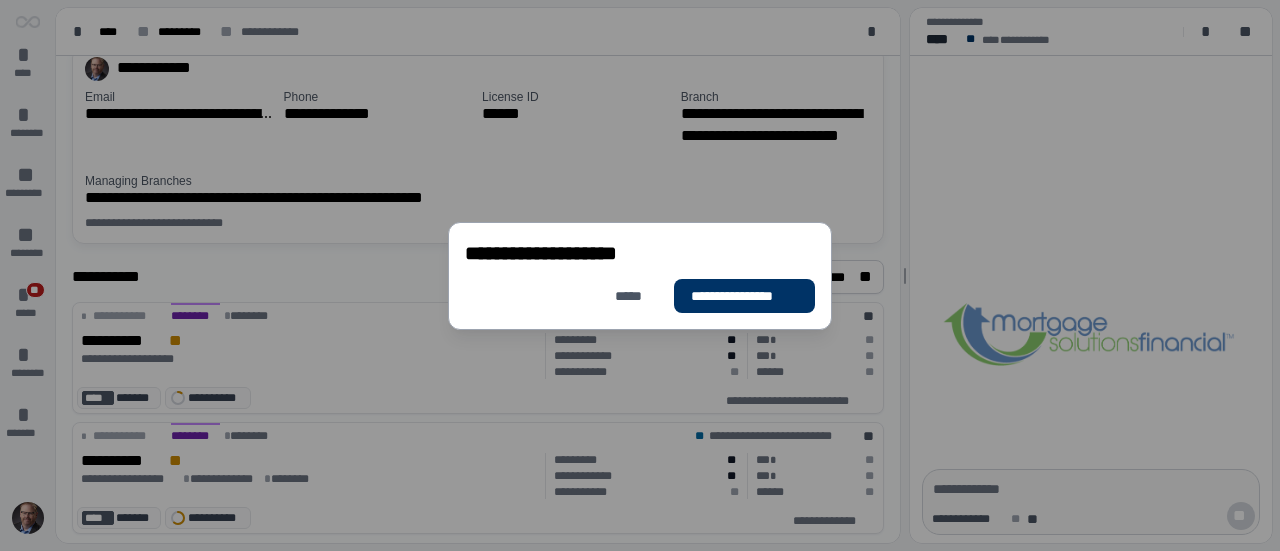 click on "**********" at bounding box center (744, 296) 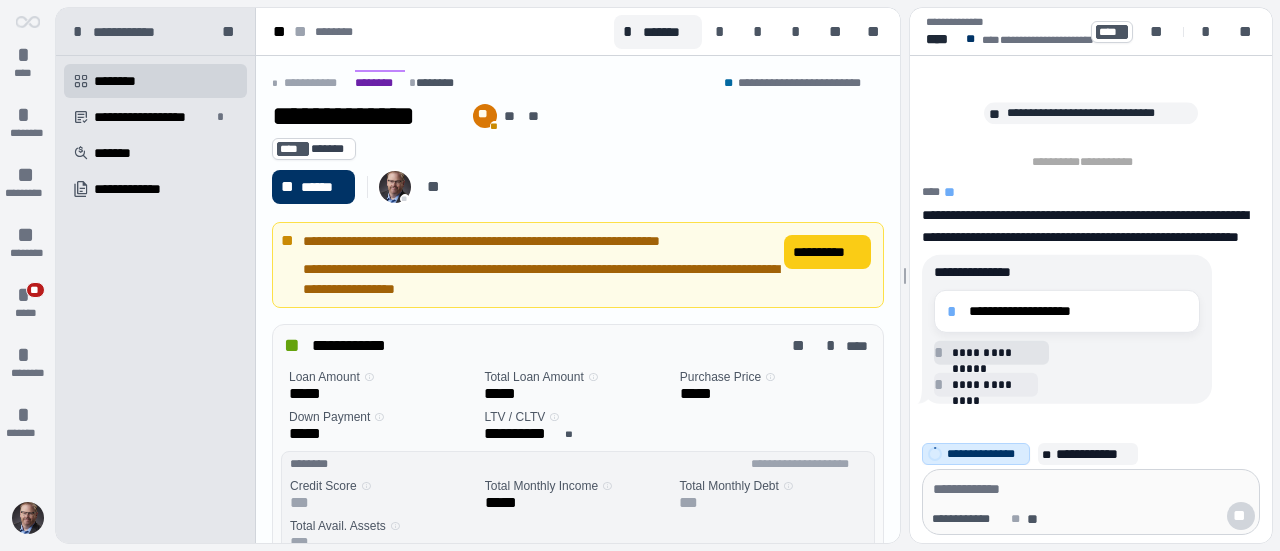 click on "**********" at bounding box center (1078, 311) 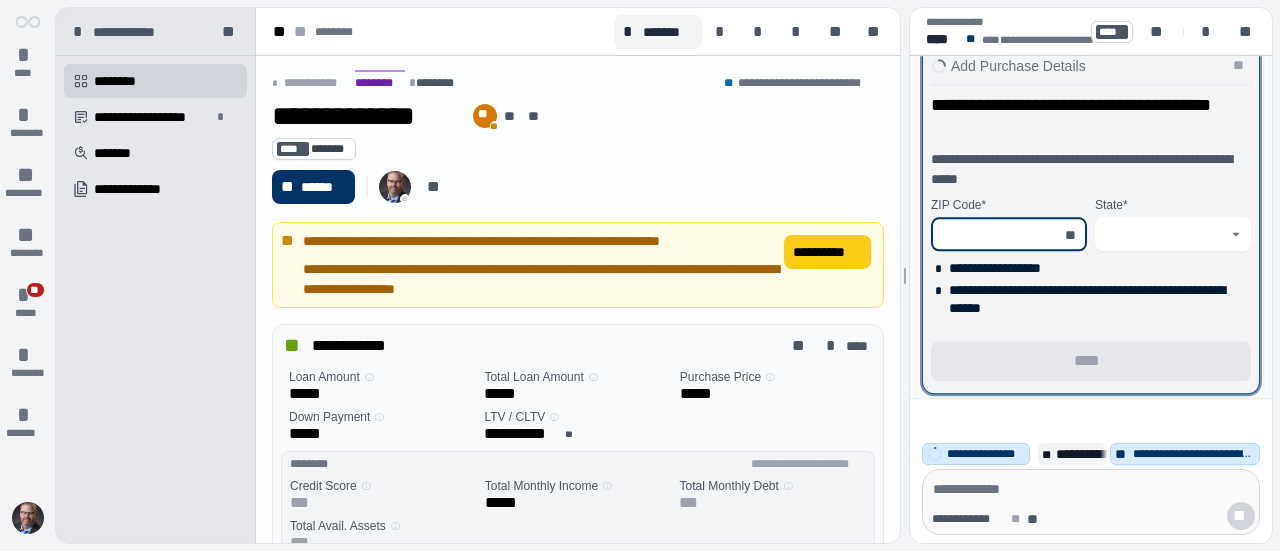 click at bounding box center [998, 234] 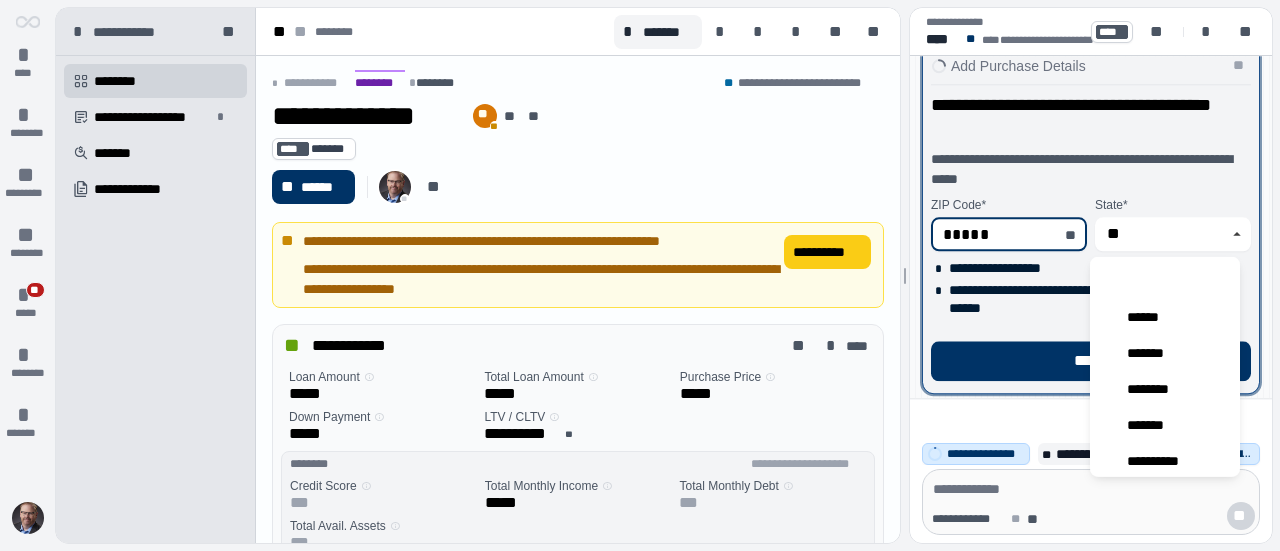 type on "*****" 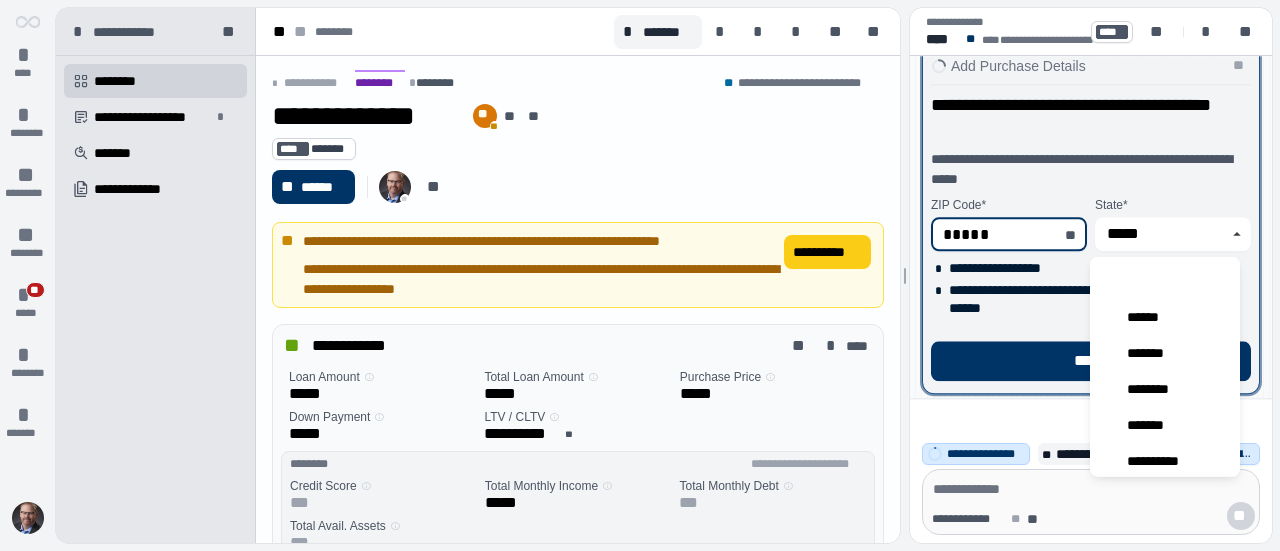scroll, scrollTop: 1487, scrollLeft: 0, axis: vertical 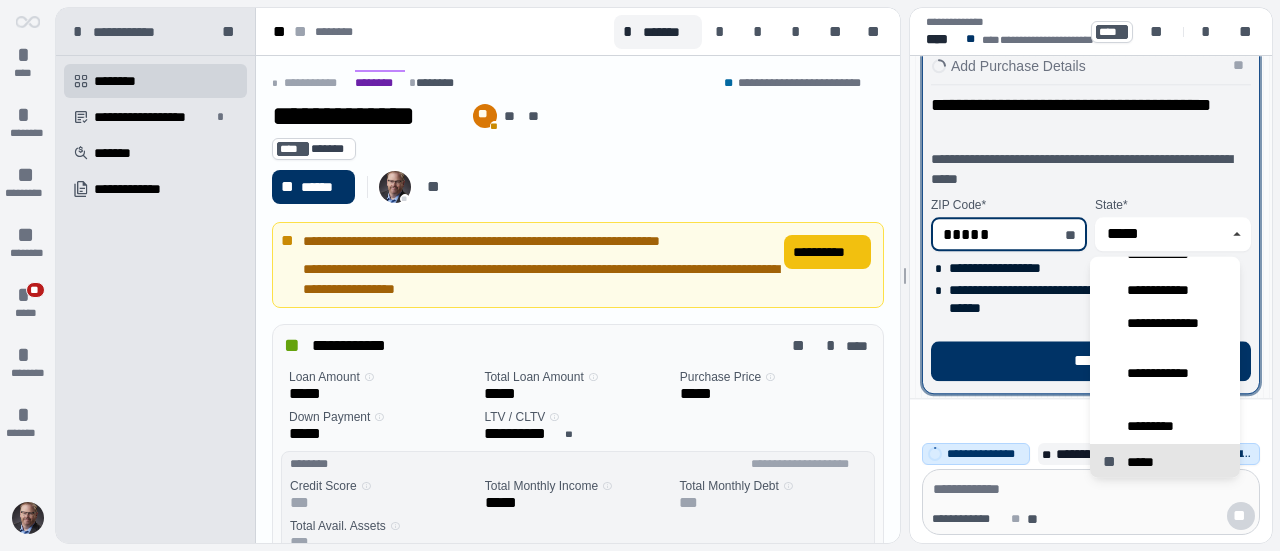click on "**********" at bounding box center (827, 252) 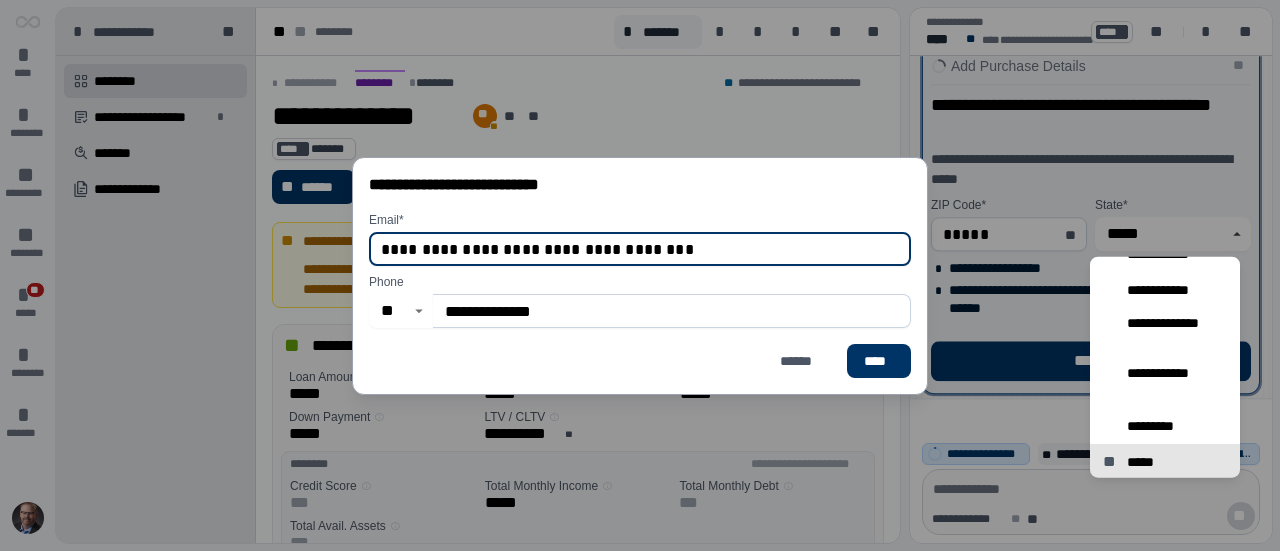 click on "**********" at bounding box center (640, 249) 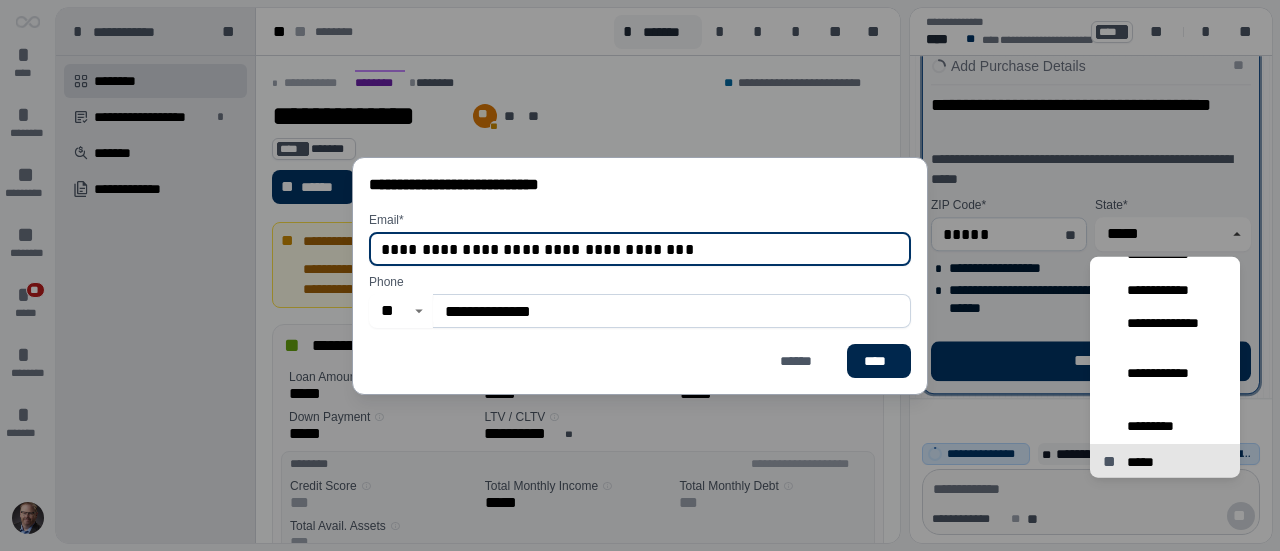 type on "**********" 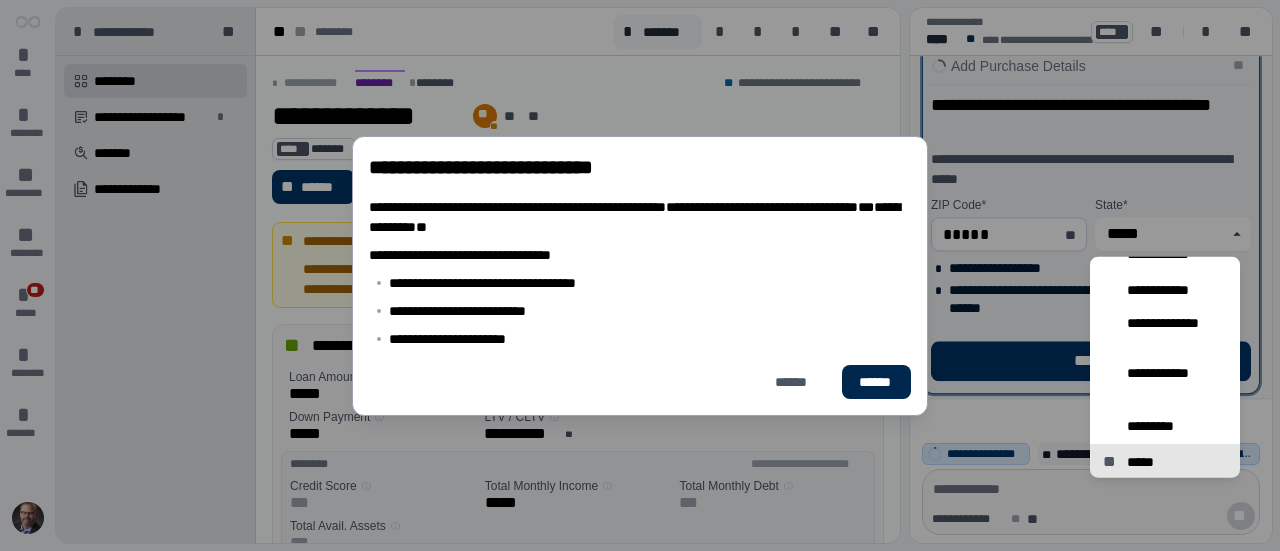 click on "******" at bounding box center [876, 382] 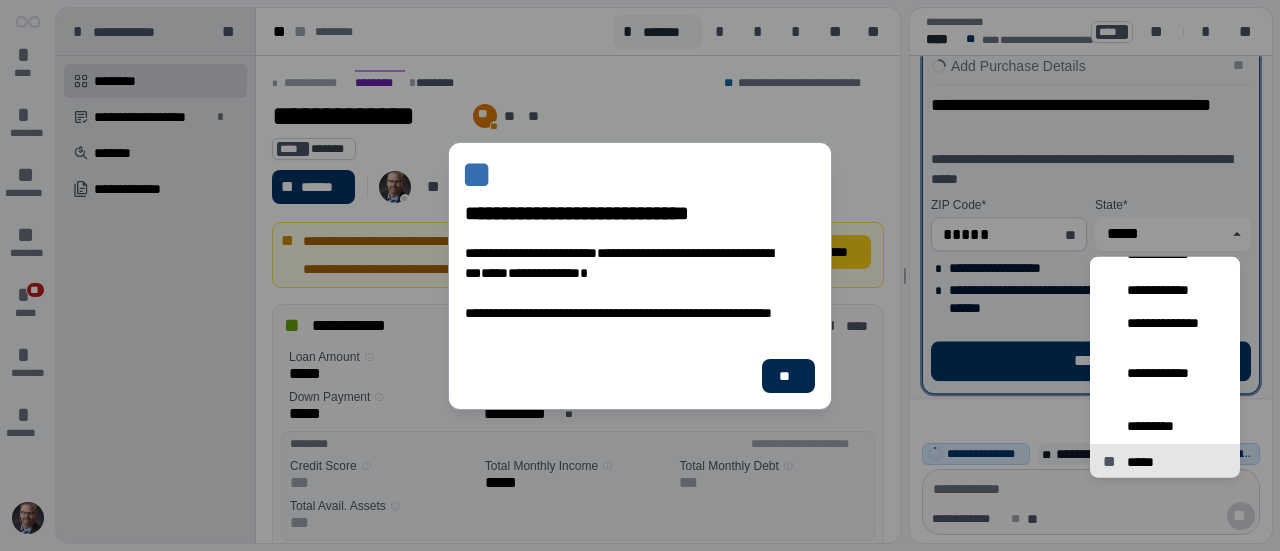 click on "**" at bounding box center (788, 376) 